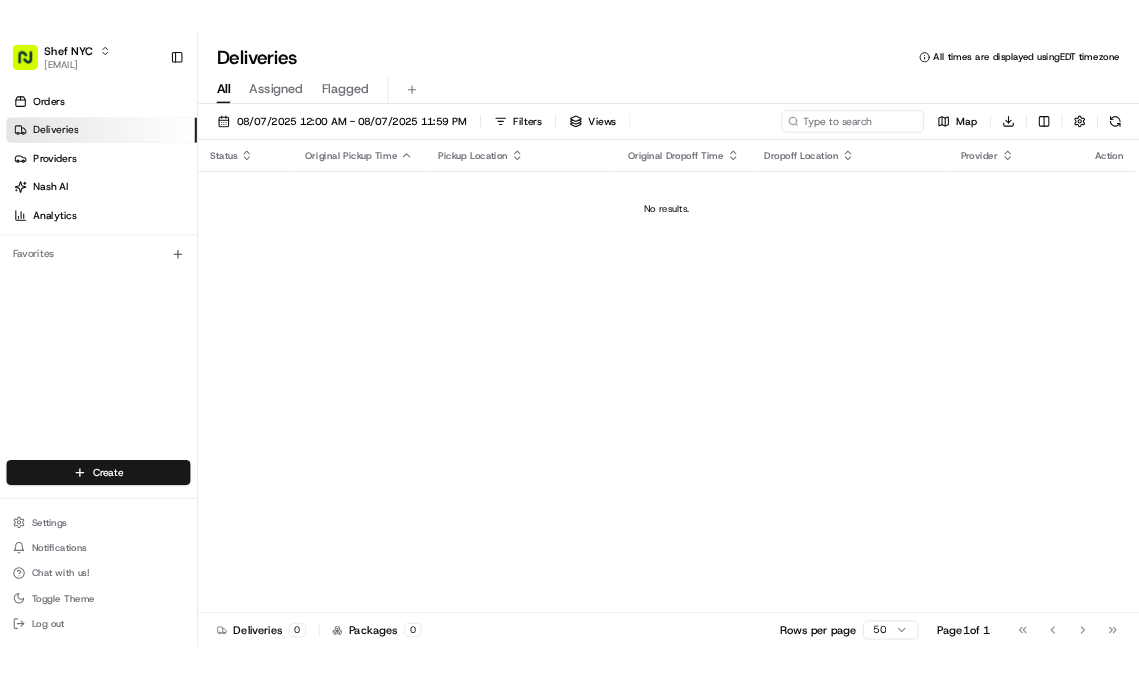 scroll, scrollTop: 0, scrollLeft: 0, axis: both 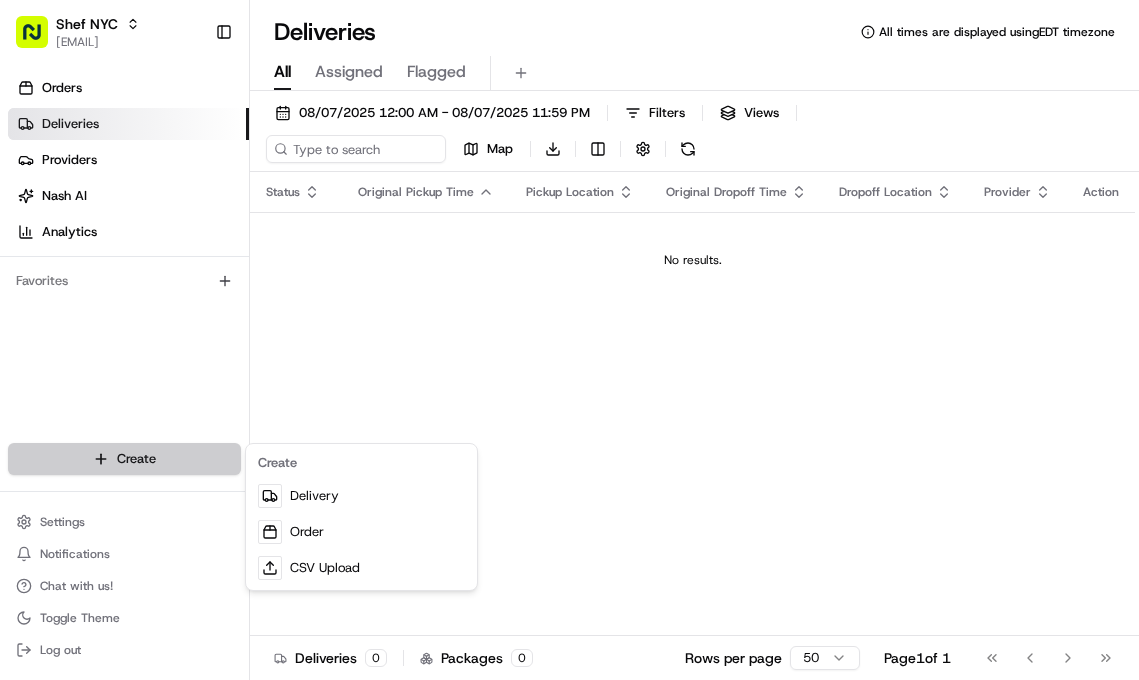 click on "Shef NYC [EMAIL] Toggle Sidebar Orders Deliveries Providers Nash AI Analytics Favorites Main Menu Members & Organization Organization Users Roles Preferences Customization Tracking Orchestration Automations Dispatch Strategy Locations Pickup Locations Dropoff Locations Billing Billing Refund Requests Integrations Notification Triggers Webhooks API Keys Request Logs Create Settings Notifications Chat with us! Toggle Theme Log out Deliveries All times are displayed using EDT timezone All Assigned Flagged 08/07/2025 12:00 AM - 08/07/2025 11:59 PM Filters Views Map Download Status Original Pickup Time Pickup Location Original Dropoff Time Dropoff Location Provider Action No results. Deliveries 0 Packages 0 Rows per page 50 Page 1 of 1 Go to first page Go to previous page Go to next page Go to last page
Create Delivery Order CSV Upload" at bounding box center (569, 340) 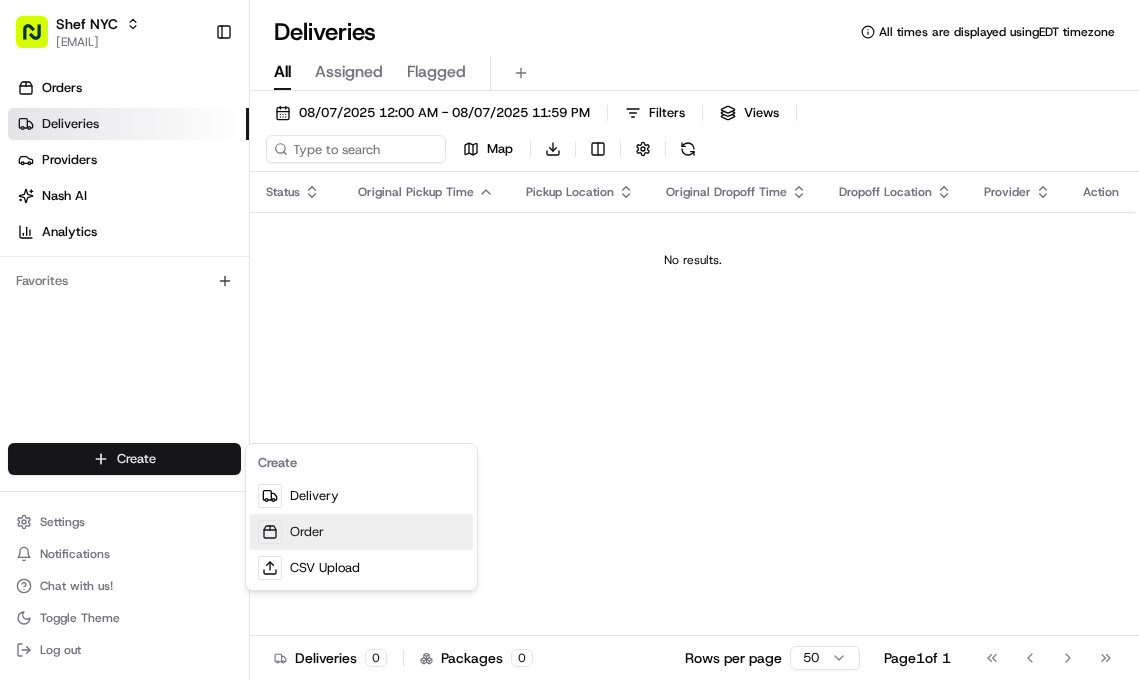 click on "Order" at bounding box center [361, 532] 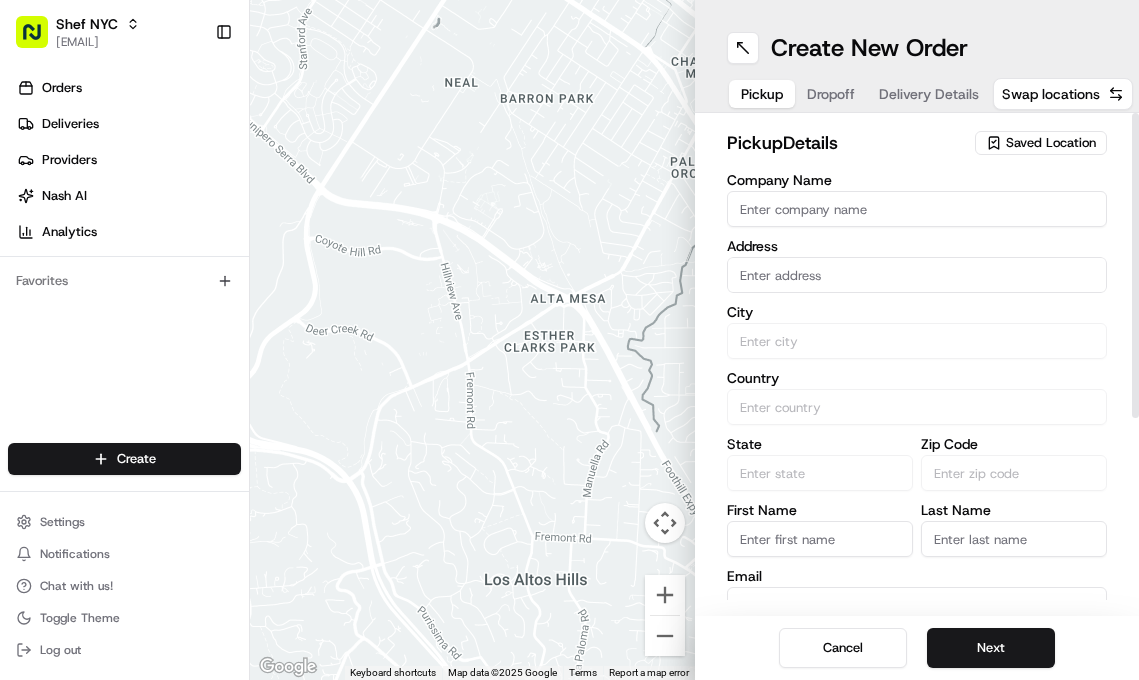 click on "Saved Location" at bounding box center [1051, 143] 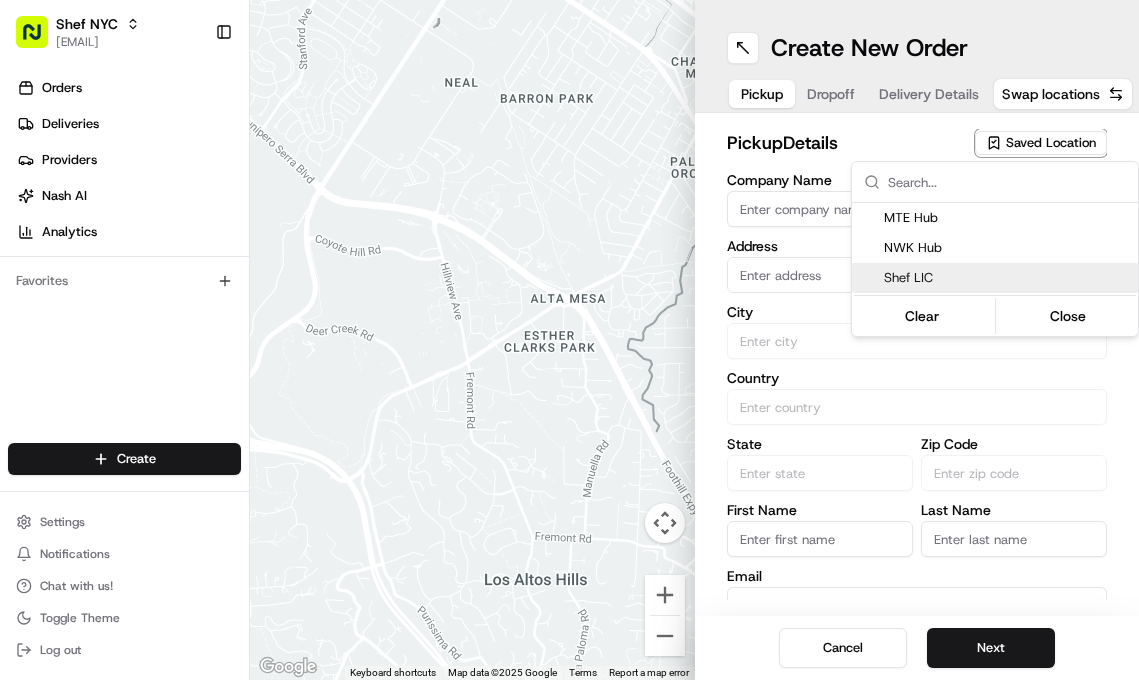 click on "Shef LIC" at bounding box center [1007, 278] 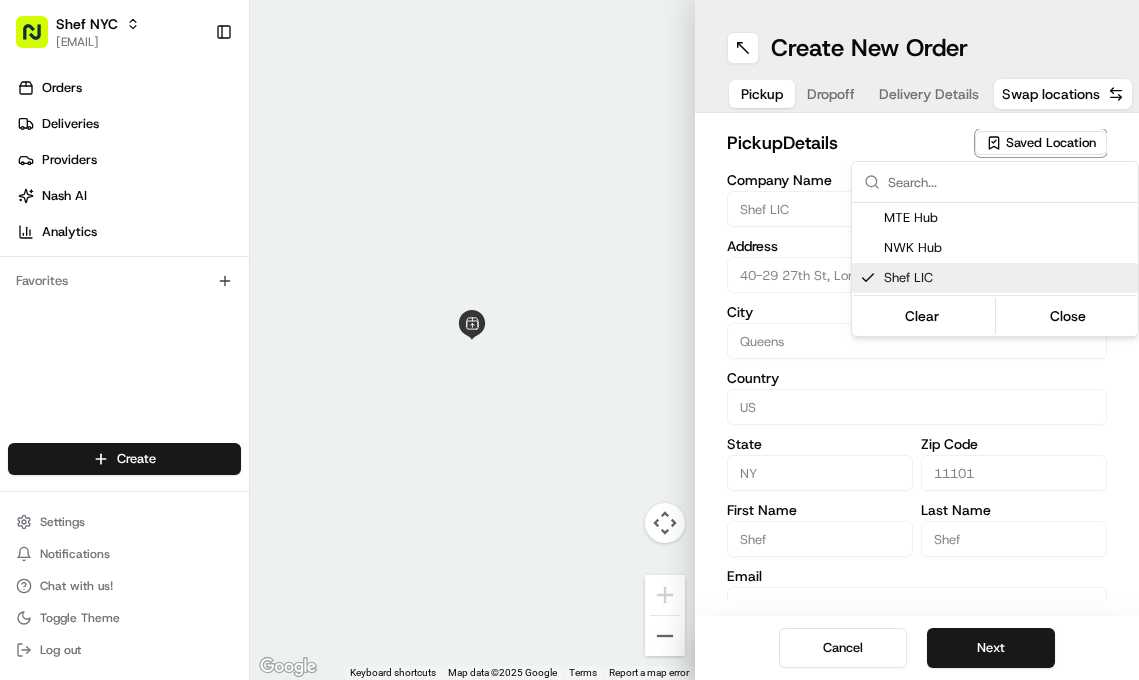 click on "Shef NYC [EMAIL] Toggle Sidebar Orders Deliveries Providers Nash AI Analytics Favorites Main Menu Members & Organization Organization Users Roles Preferences Customization Tracking Orchestration Automations Dispatch Strategy Locations Pickup Locations Dropoff Locations Billing Billing Refund Requests Integrations Notification Triggers Webhooks API Keys Request Logs Create Settings Notifications Chat with us! Toggle Theme Log out ← Move left → Move right ↑ Move up ↓ Move down + Zoom in - Zoom out Home Jump left by 75% End Jump right by 75% Page Up Jump up by 75% Page Down Jump down by 75% Keyboard shortcuts Map Data Map data ©2025 Google Map data ©2025 Google 2 m Click to toggle between metric and imperial units Terms Report a map error Create New Order Pickup Dropoff Delivery Details Swap locations pickup Details Saved Location Company Name Shef LIC Address 40-29 27th St, Long Island City, [CITY], [STATE] [ZIP] City Queens Country US State NY Zip Code 11101 First Name Shef Last Name" at bounding box center [569, 340] 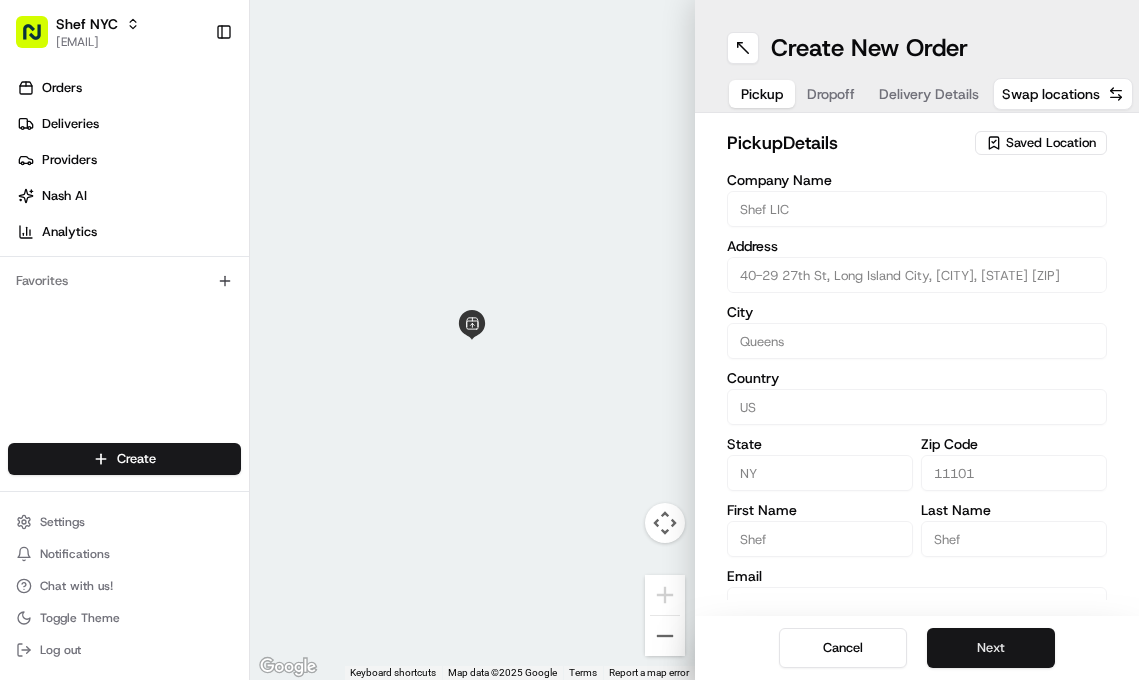 click on "Next" at bounding box center (991, 648) 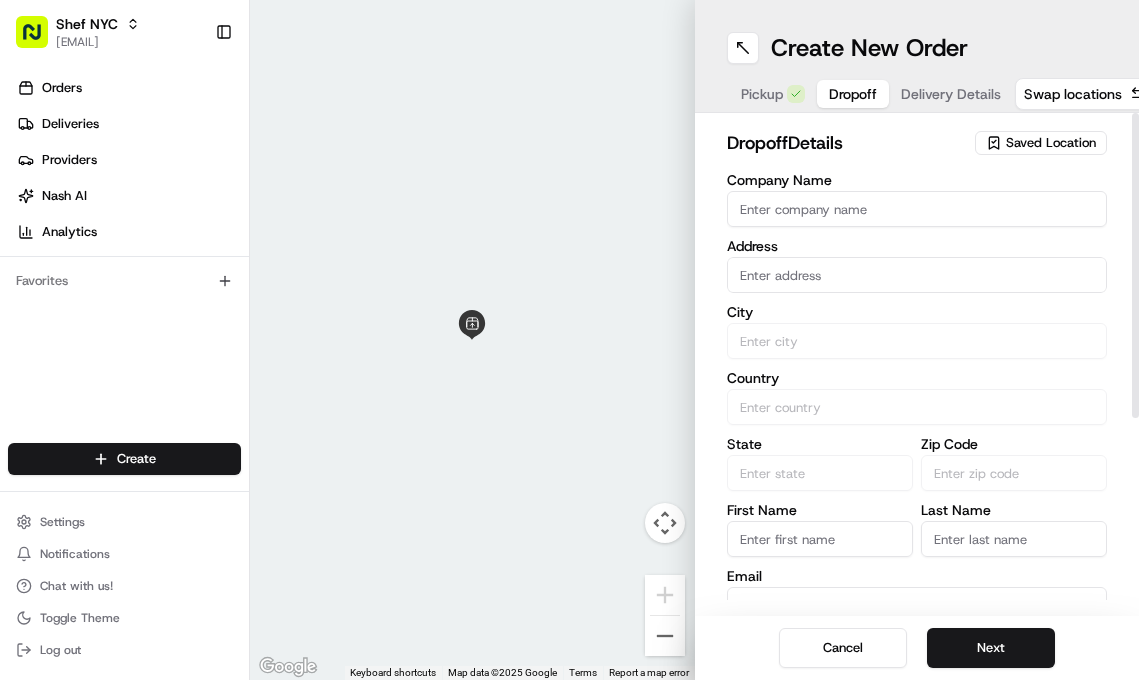 click on "Company Name" at bounding box center (917, 209) 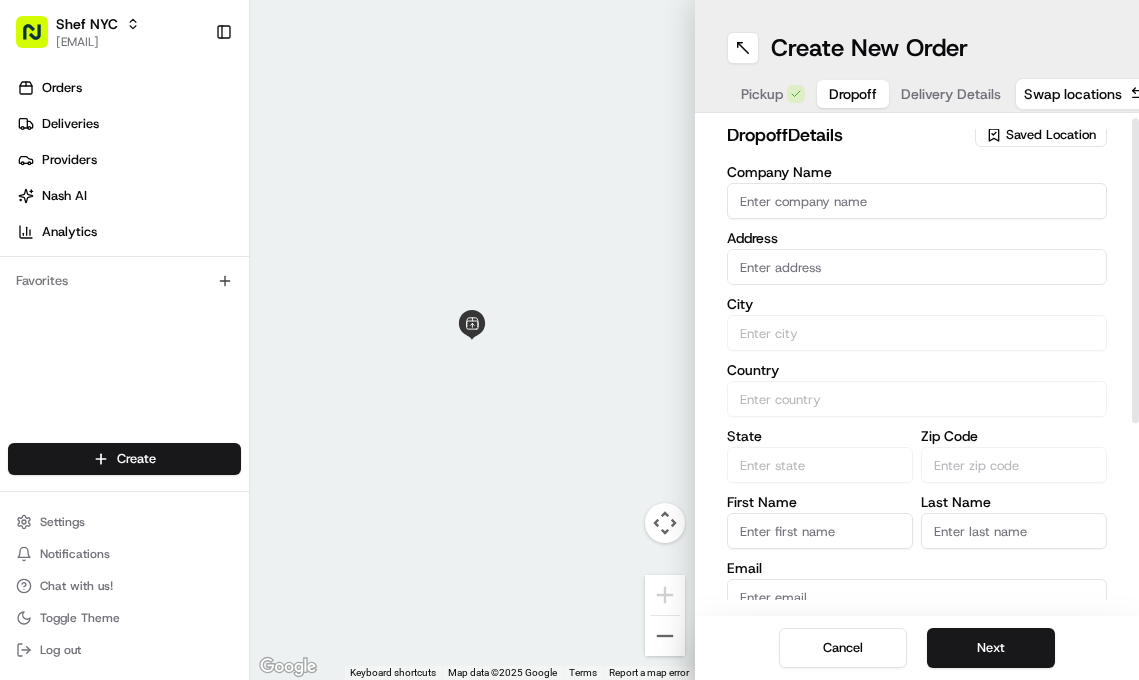 scroll, scrollTop: 304, scrollLeft: 0, axis: vertical 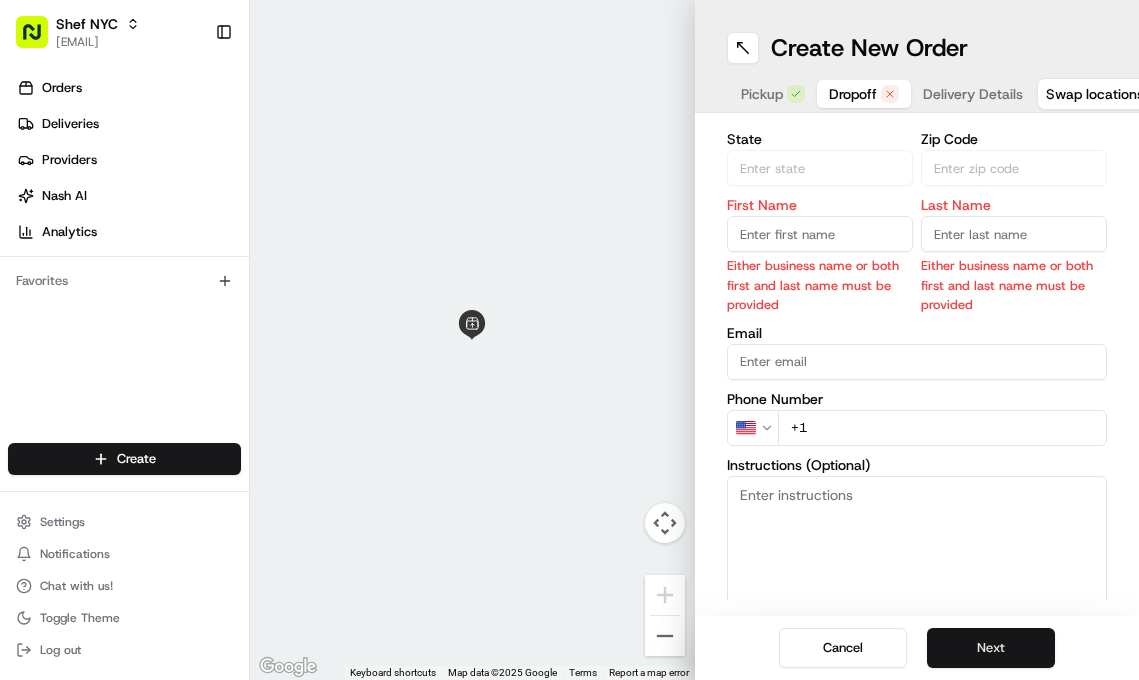 click on "Next" at bounding box center [991, 648] 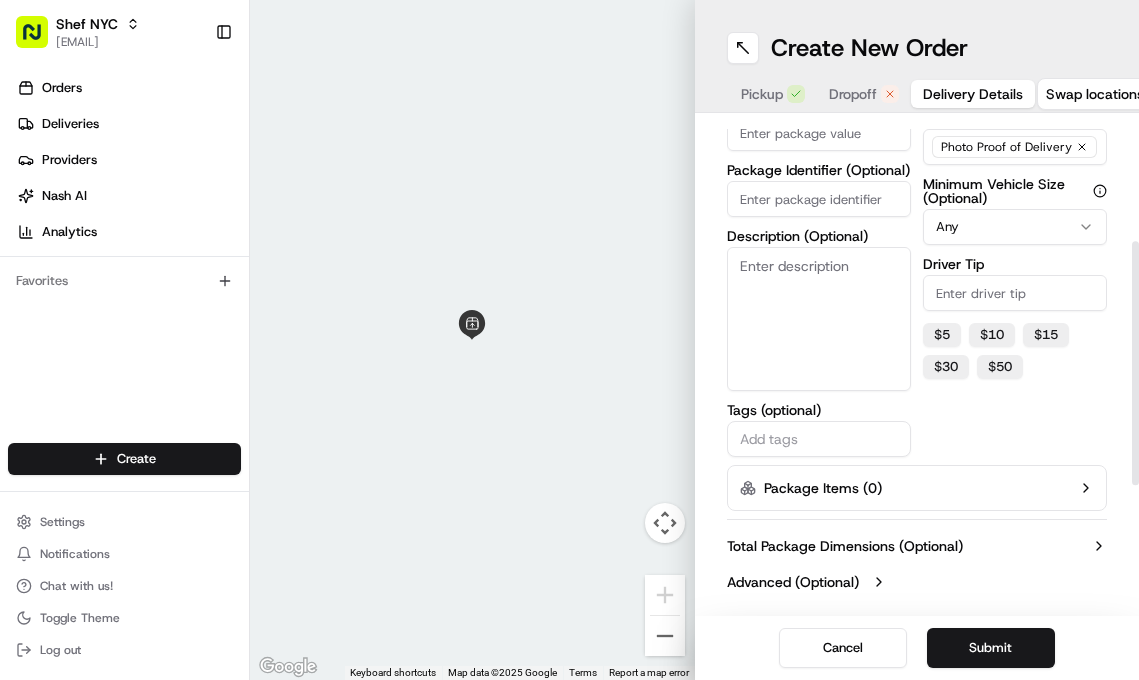 click on "Delivery Details" at bounding box center [973, 94] 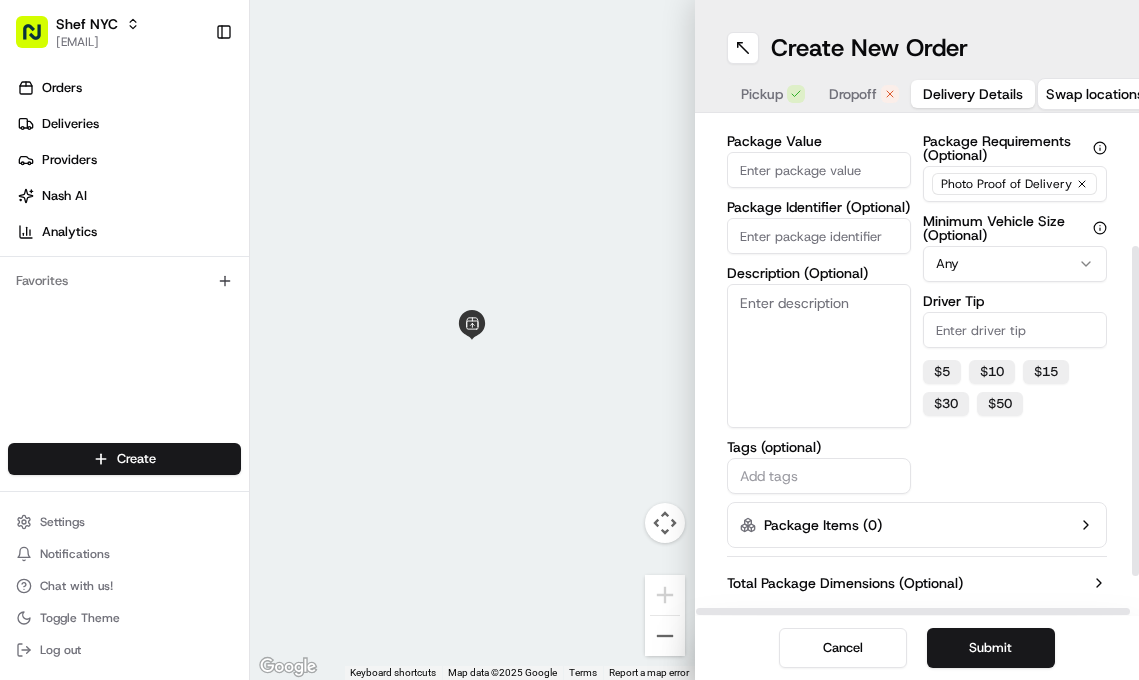 scroll, scrollTop: 183, scrollLeft: 0, axis: vertical 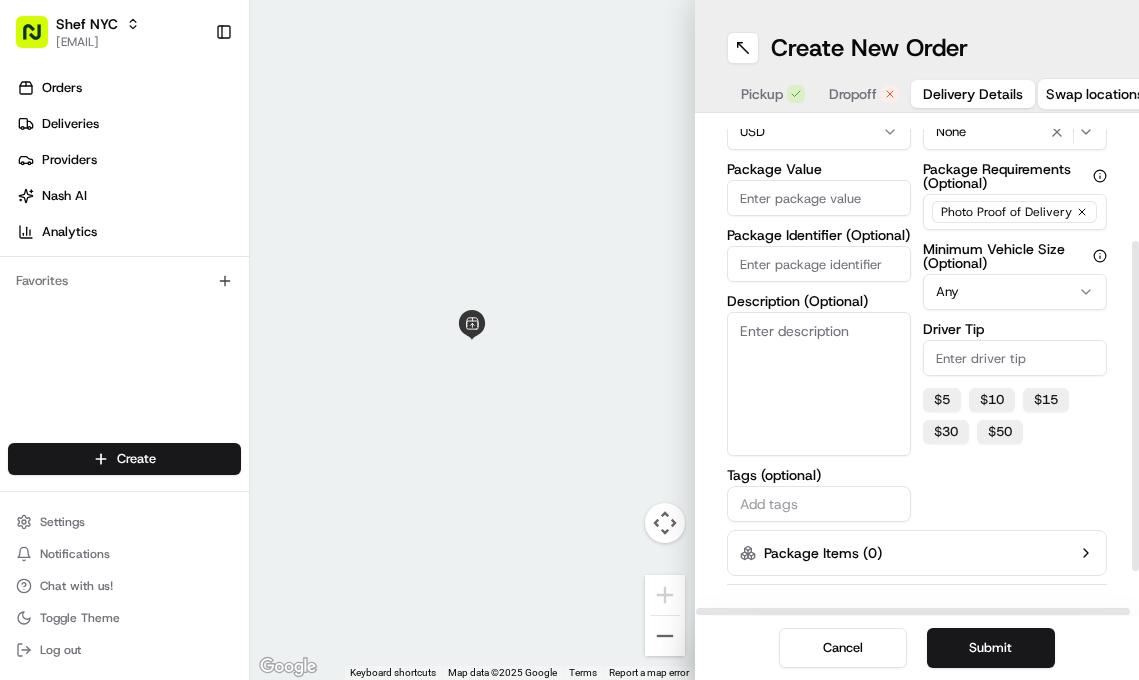 click on "Shef NYC [EMAIL] Toggle Sidebar Orders Deliveries Providers Nash AI Analytics Favorites Main Menu Members & Organization Organization Users Roles Preferences Customization Tracking Orchestration Automations Dispatch Strategy Locations Pickup Locations Dropoff Locations Billing Billing Refund Requests Integrations Notification Triggers Webhooks API Keys Request Logs Create Settings Notifications Chat with us! Toggle Theme Log out ← Move left → Move right ↑ Move up ↓ Move down + Zoom in - Zoom out Home Jump left by 75% End Jump right by 75% Page Up Jump up by 75% Page Down Jump down by 75% Keyboard shortcuts Map Data Map data ©2025 Google Map data ©2025 Google 2 m Click to toggle between metric and imperial units Terms Report a map error Create New Order Pickup Dropoff Delivery Details Swap locations Delivery Details now scheduled Items Count 1 Currency USD Package Value Package Identifier (Optional) Description (Optional) Tags (optional) Dispatch Strategy Select Strategy None" at bounding box center (569, 340) 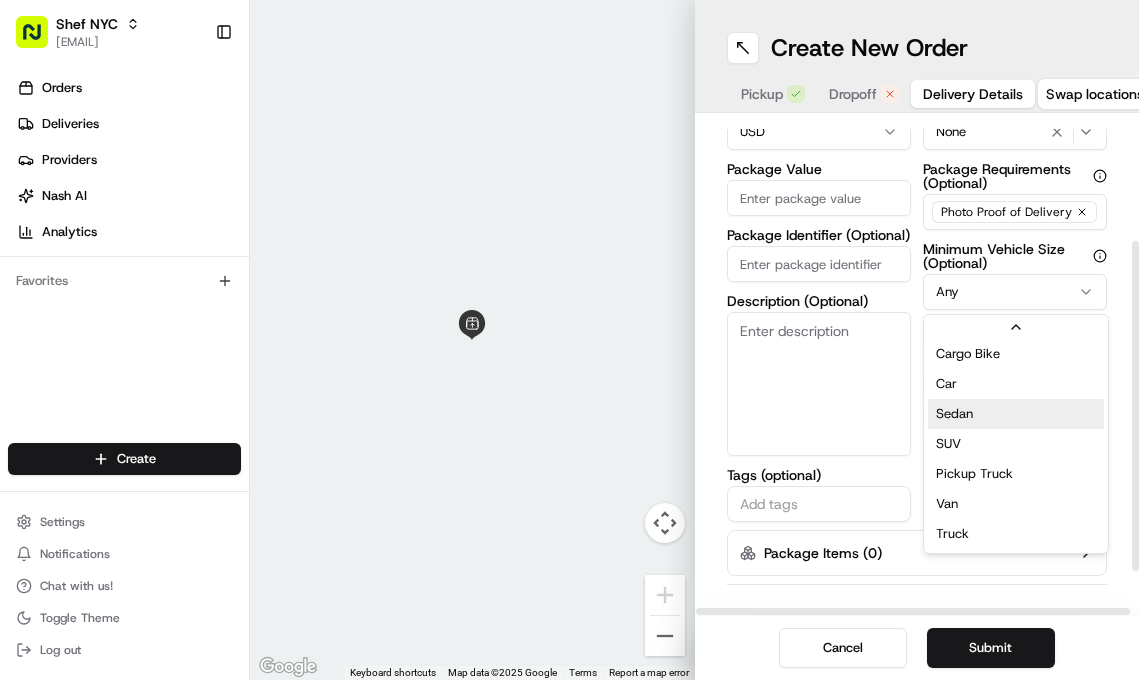 scroll, scrollTop: 63, scrollLeft: 0, axis: vertical 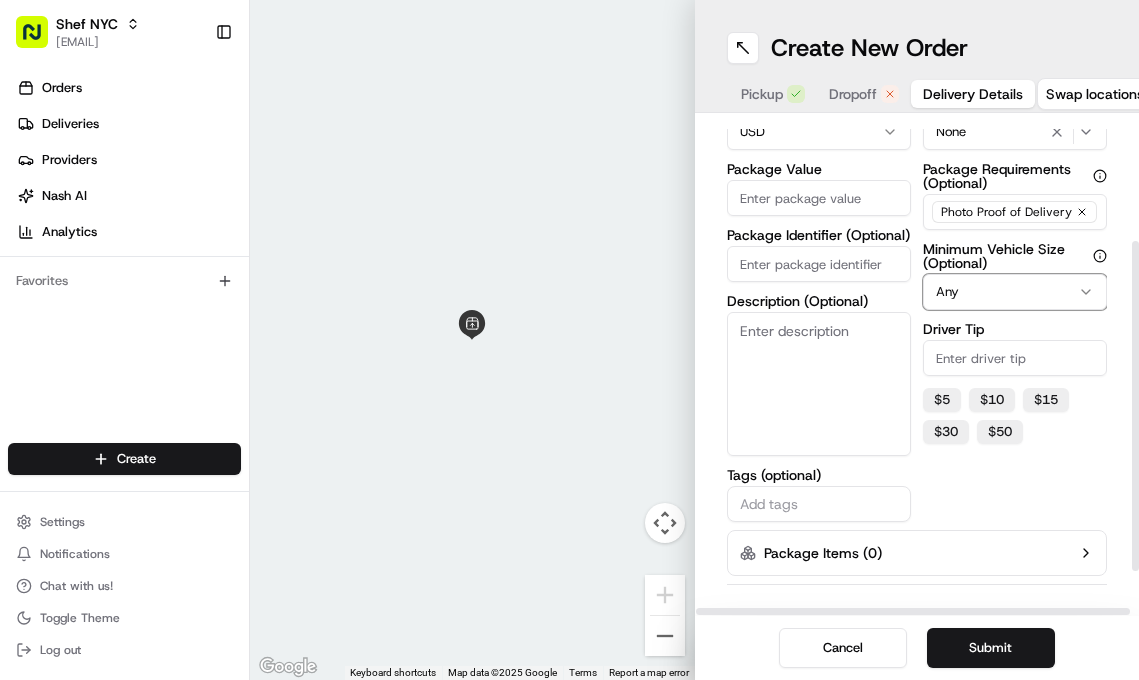 click on "Shef NYC [EMAIL] Toggle Sidebar Orders Deliveries Providers Nash AI Analytics Favorites Main Menu Members & Organization Organization Users Roles Preferences Customization Tracking Orchestration Automations Dispatch Strategy Locations Pickup Locations Dropoff Locations Billing Billing Refund Requests Integrations Notification Triggers Webhooks API Keys Request Logs Create Settings Notifications Chat with us! Toggle Theme Log out ← Move left → Move right ↑ Move up ↓ Move down + Zoom in - Zoom out Home Jump left by 75% End Jump right by 75% Page Up Jump up by 75% Page Down Jump down by 75% Keyboard shortcuts Map Data Map data ©2025 Google Map data ©2025 Google 2 m Click to toggle between metric and imperial units Terms Report a map error Create New Order Pickup Dropoff Delivery Details Swap locations Delivery Details now scheduled Items Count 1 Currency USD Package Value Package Identifier (Optional) Description (Optional) Tags (optional) Dispatch Strategy Select Strategy None" at bounding box center [569, 340] 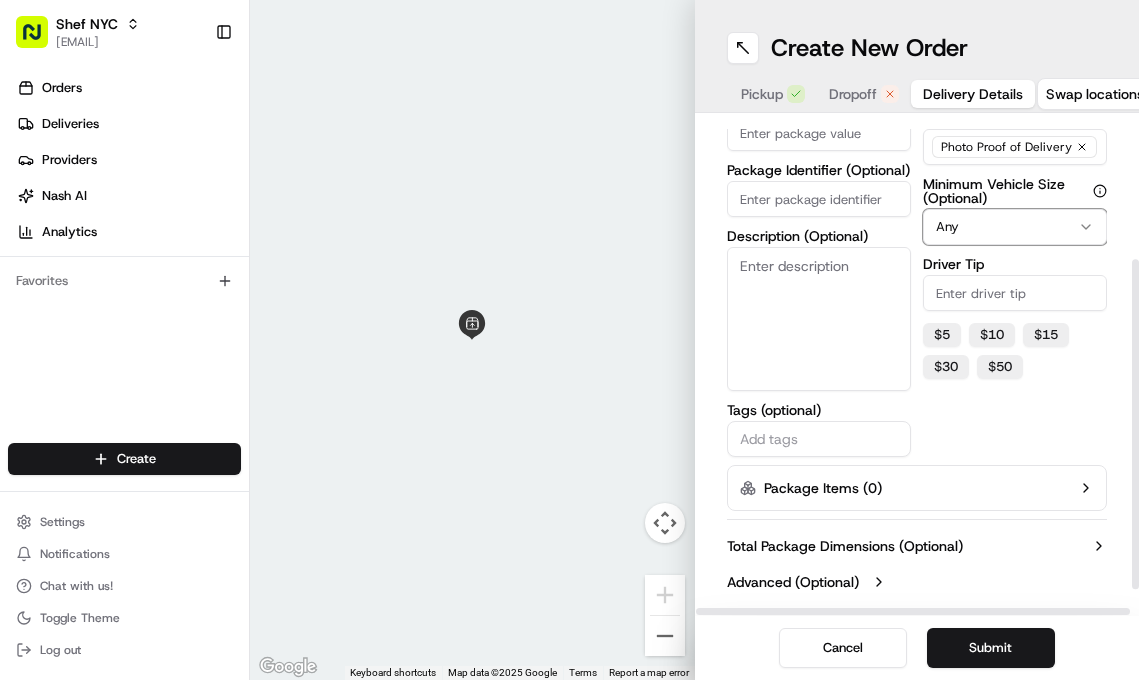 scroll, scrollTop: 194, scrollLeft: 0, axis: vertical 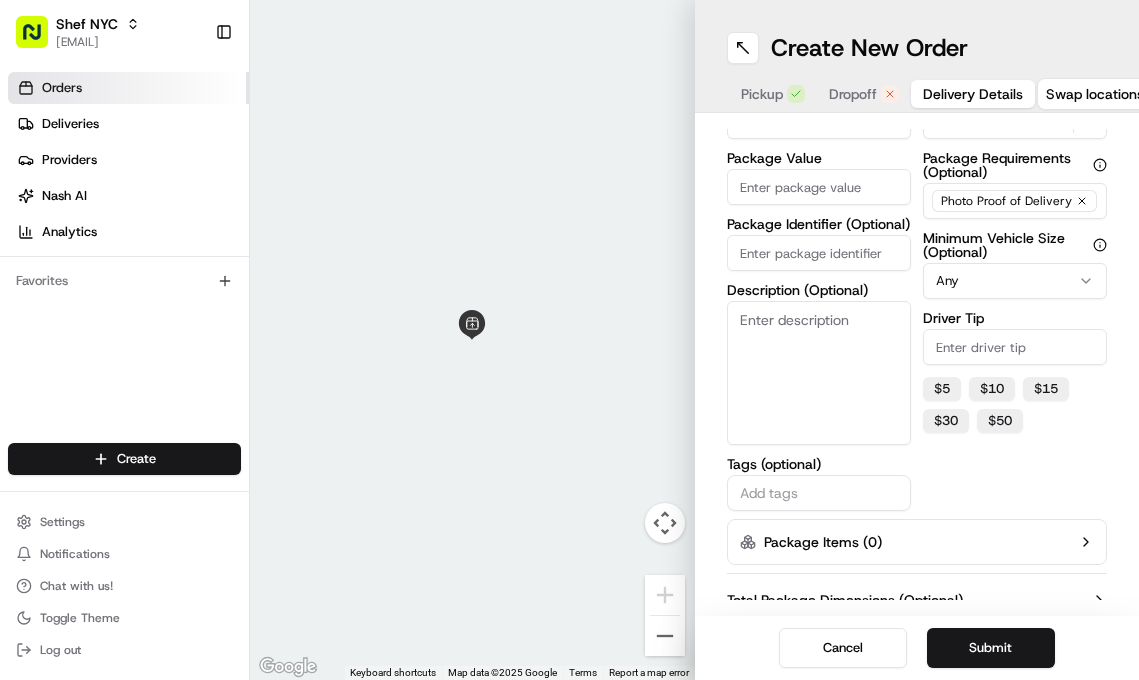 click on "Orders" at bounding box center [62, 88] 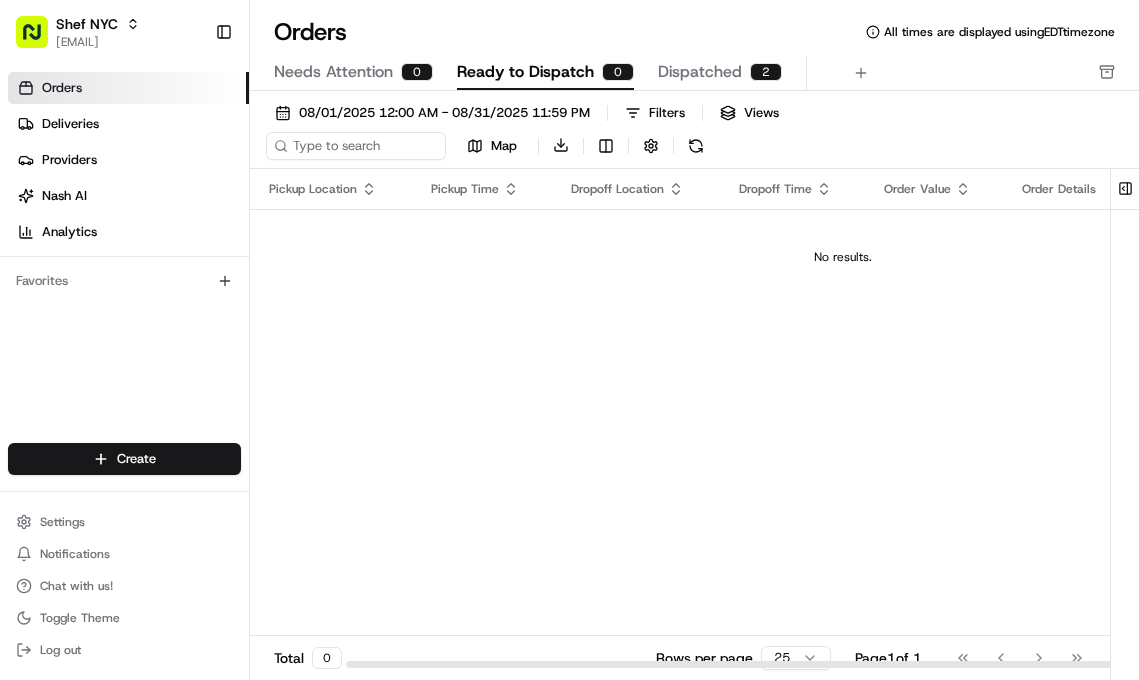 scroll, scrollTop: 0, scrollLeft: 420, axis: horizontal 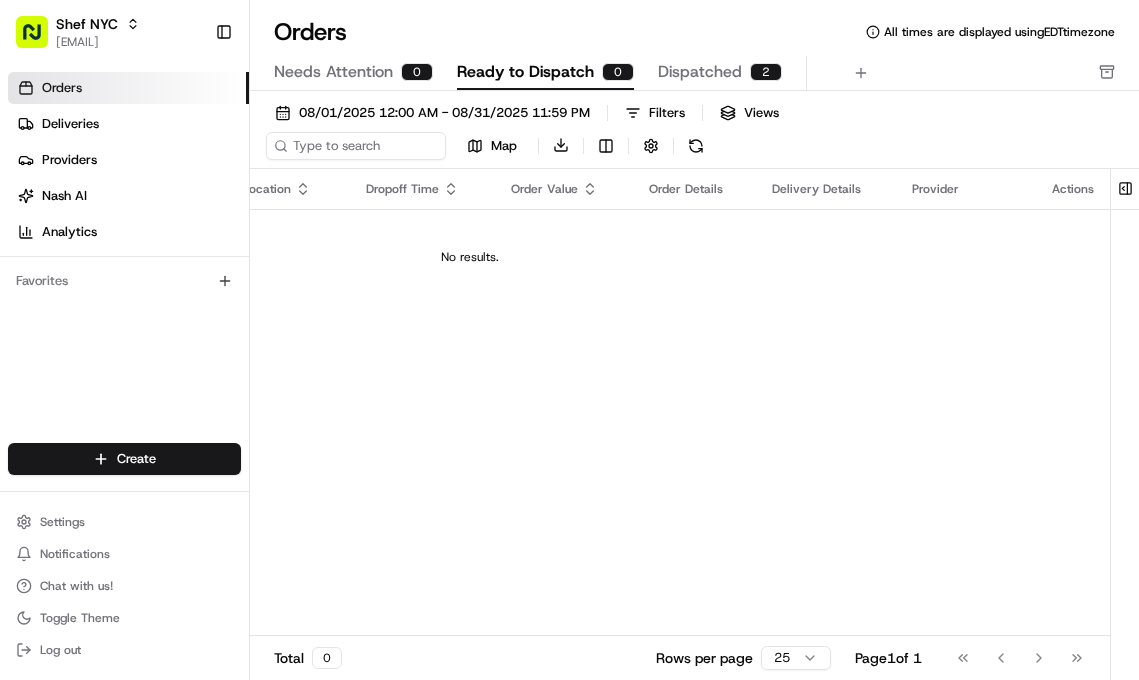 click on "Dispatched" at bounding box center [700, 72] 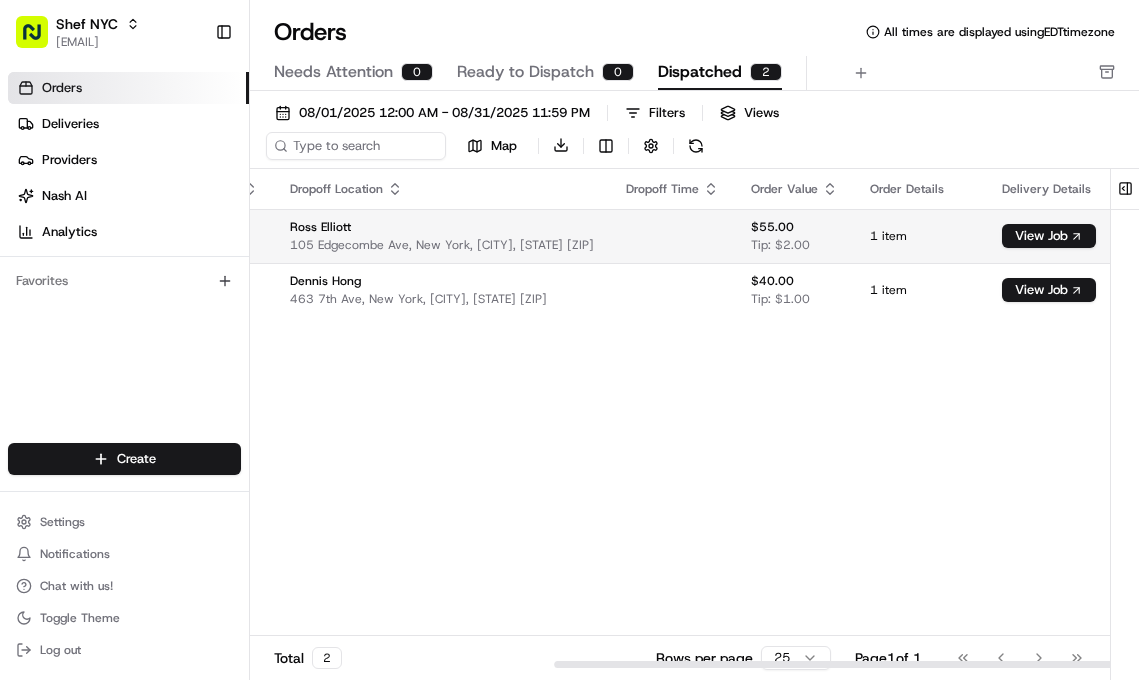 scroll, scrollTop: 0, scrollLeft: 470, axis: horizontal 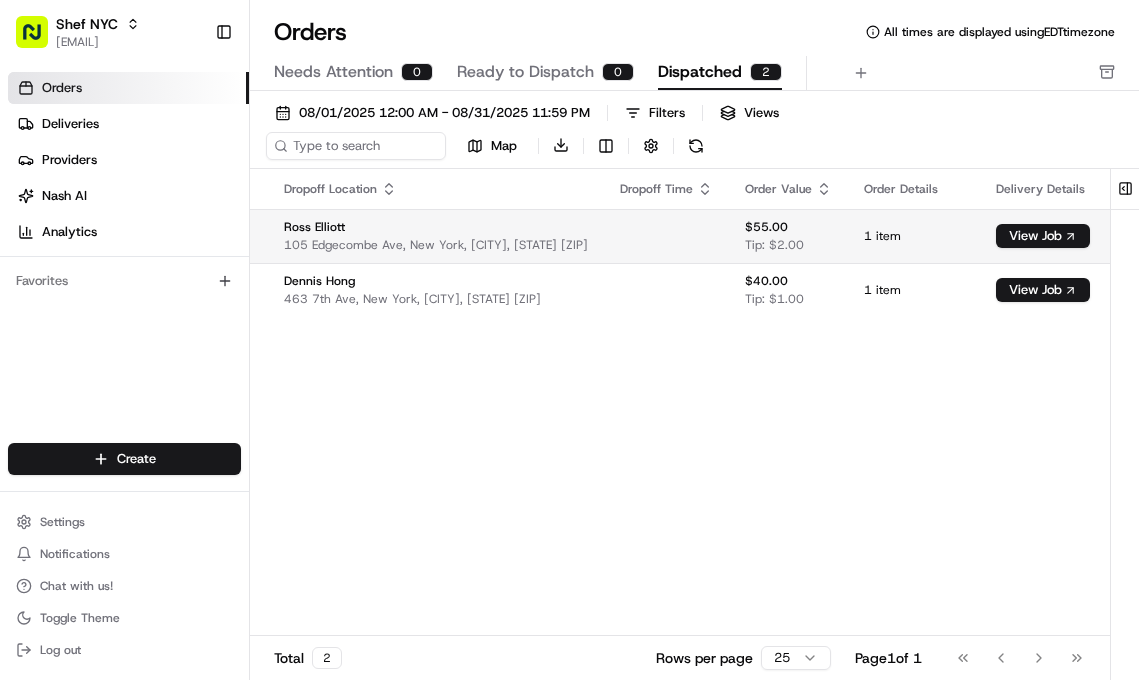 click on "Shef NYC [EMAIL] Toggle Sidebar Orders Deliveries Providers Nash AI Analytics Favorites Main Menu Members & Organization Organization Users Roles Preferences Customization Tracking Orchestration Automations Dispatch Strategy Locations Pickup Locations Dropoff Locations Billing Billing Refund Requests Integrations Notification Triggers Webhooks API Keys Request Logs Create Settings Notifications Chat with us! Toggle Theme Log out Orders All times are displayed using EDT timezone Needs Attention 0 Ready to Dispatch 0 Dispatched 2 08/01/2025 12:00 AM - 08/31/2025 11:59 PM Filters Views Map Download Pickup Location Pickup Time Dropoff Location Dropoff Time Order Value Order Details Delivery Details Actions Shef LIC 40-29 27th St, Long Island City, [CITY], [STATE] [ZIP] [FIRST] [LAST] 105 Edgecombe Ave, New York, [CITY], [STATE] [ZIP] $55.00 Tip: $2.00 1 item View Job Shef LIC 40-29 27th St, Long Island City, [CITY], [STATE] [ZIP] Dennis Hong 463 7th Ave, New York, [CITY], [STATE] [ZIP] $40.00 Tip: $1.00 1 item View Job" at bounding box center (569, 340) 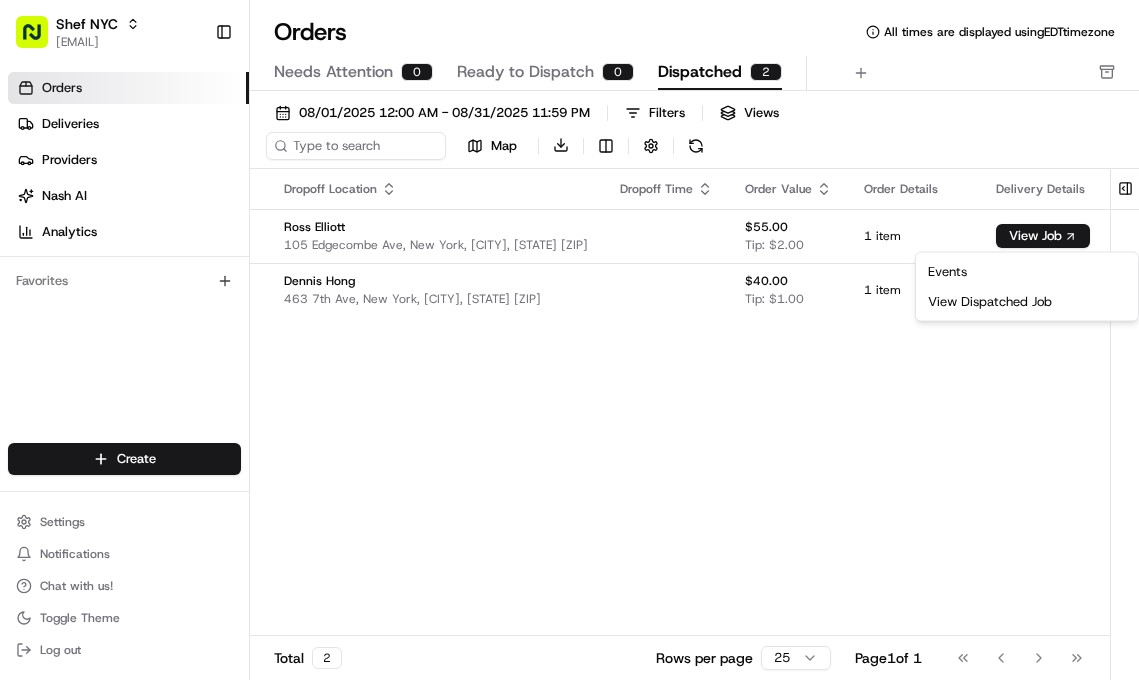 click on "Shef NYC [EMAIL] Toggle Sidebar Orders Deliveries Providers Nash AI Analytics Favorites Main Menu Members & Organization Organization Users Roles Preferences Customization Tracking Orchestration Automations Dispatch Strategy Locations Pickup Locations Dropoff Locations Billing Billing Refund Requests Integrations Notification Triggers Webhooks API Keys Request Logs Create Settings Notifications Chat with us! Toggle Theme Log out Orders All times are displayed using EDT timezone Needs Attention 0 Ready to Dispatch 0 Dispatched 2 08/01/2025 12:00 AM - 08/31/2025 11:59 PM Filters Views Map Download Pickup Location Pickup Time Dropoff Location Dropoff Time Order Value Order Details Delivery Details Actions Shef LIC 40-29 27th St, Long Island City, [CITY], [STATE] [ZIP] [FIRST] [LAST] 105 Edgecombe Ave, New York, [CITY], [STATE] [ZIP] $55.00 Tip: $2.00 1 item View Job Shef LIC 40-29 27th St, Long Island City, [CITY], [STATE] [ZIP] Dennis Hong 463 7th Ave, New York, [CITY], [STATE] [ZIP] $40.00 Tip: $1.00 1 item View Job" at bounding box center [569, 340] 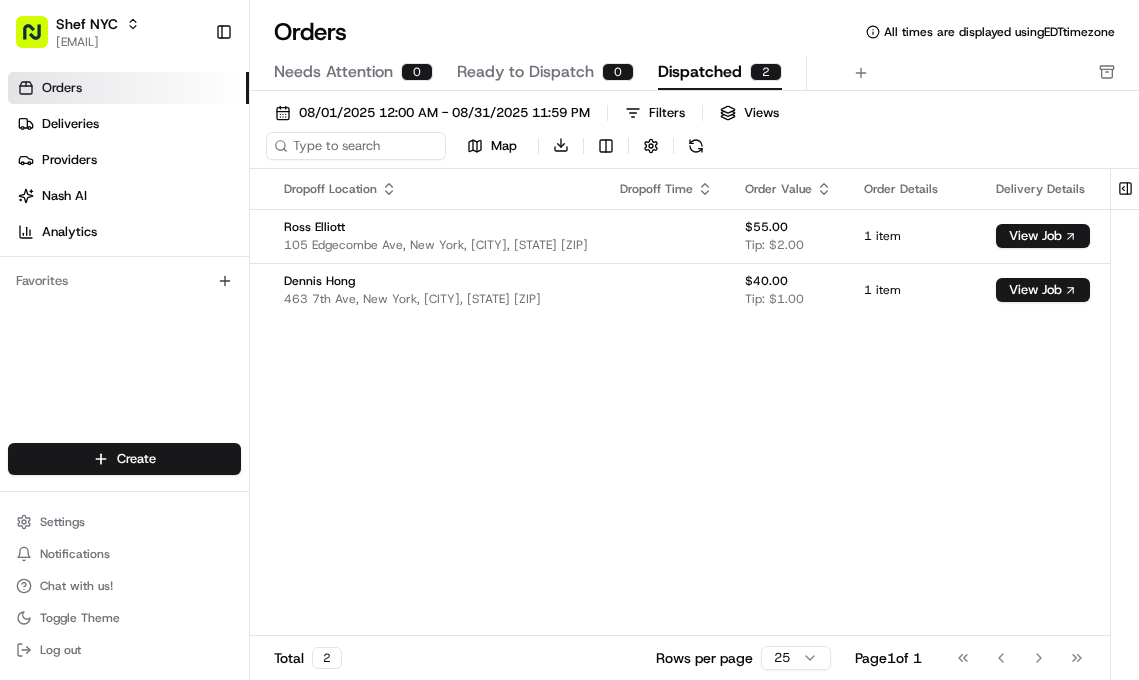 click on "View Job" at bounding box center (1043, 236) 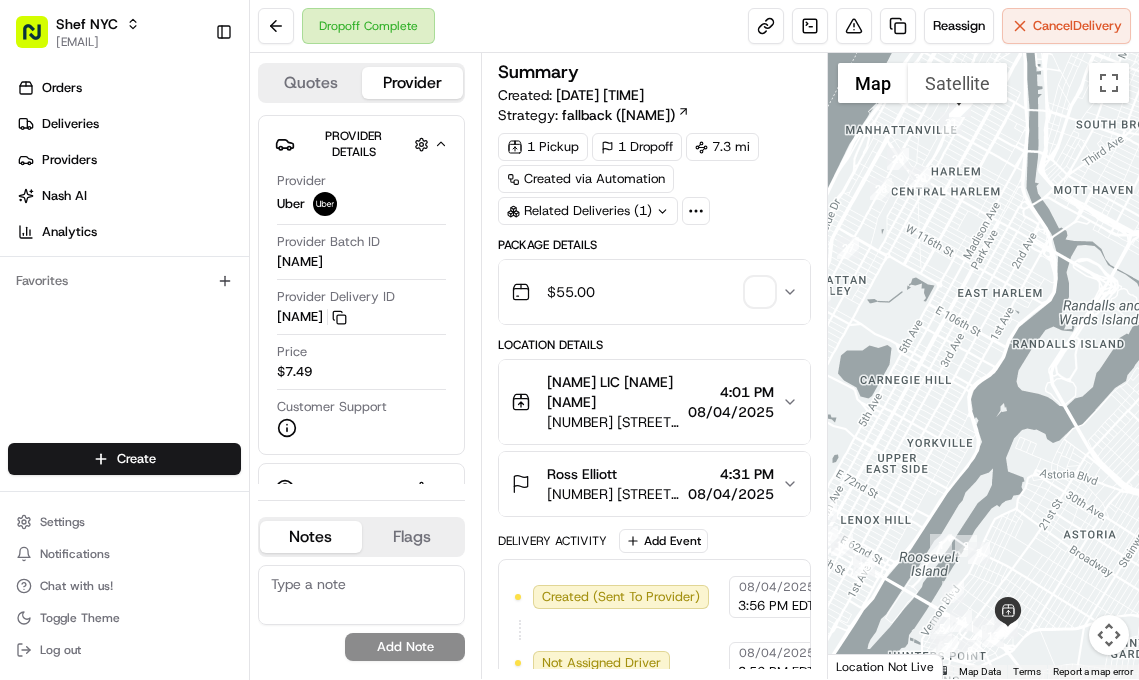 scroll, scrollTop: 0, scrollLeft: 0, axis: both 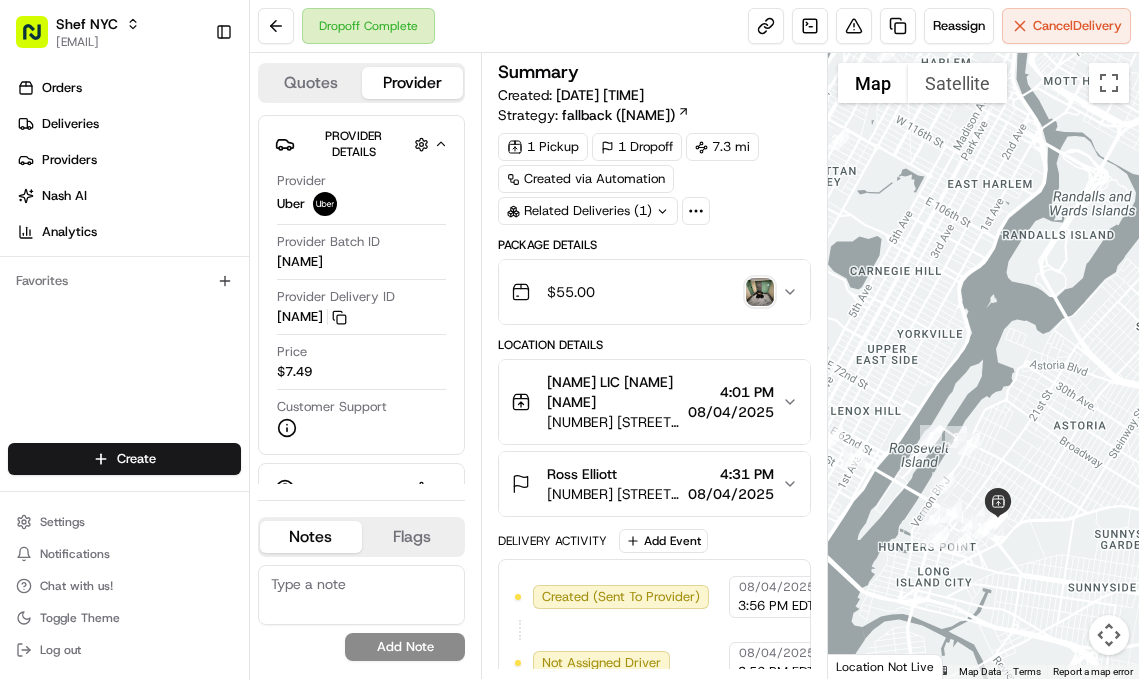 drag, startPoint x: 966, startPoint y: 338, endPoint x: 957, endPoint y: 227, distance: 111.364265 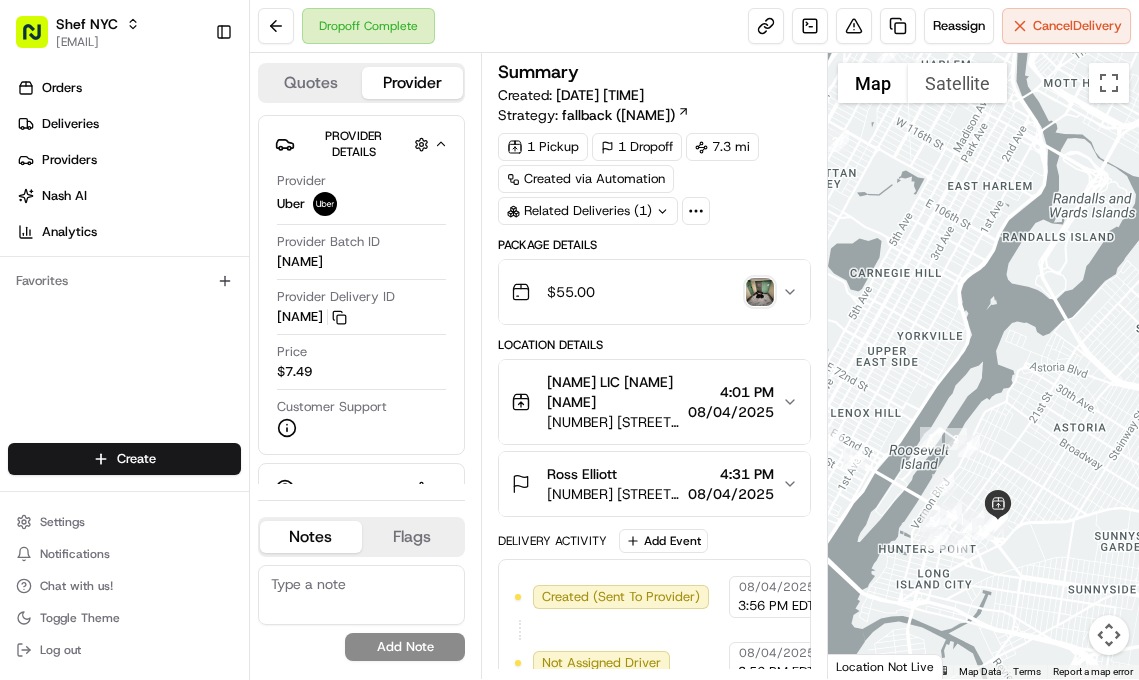 click 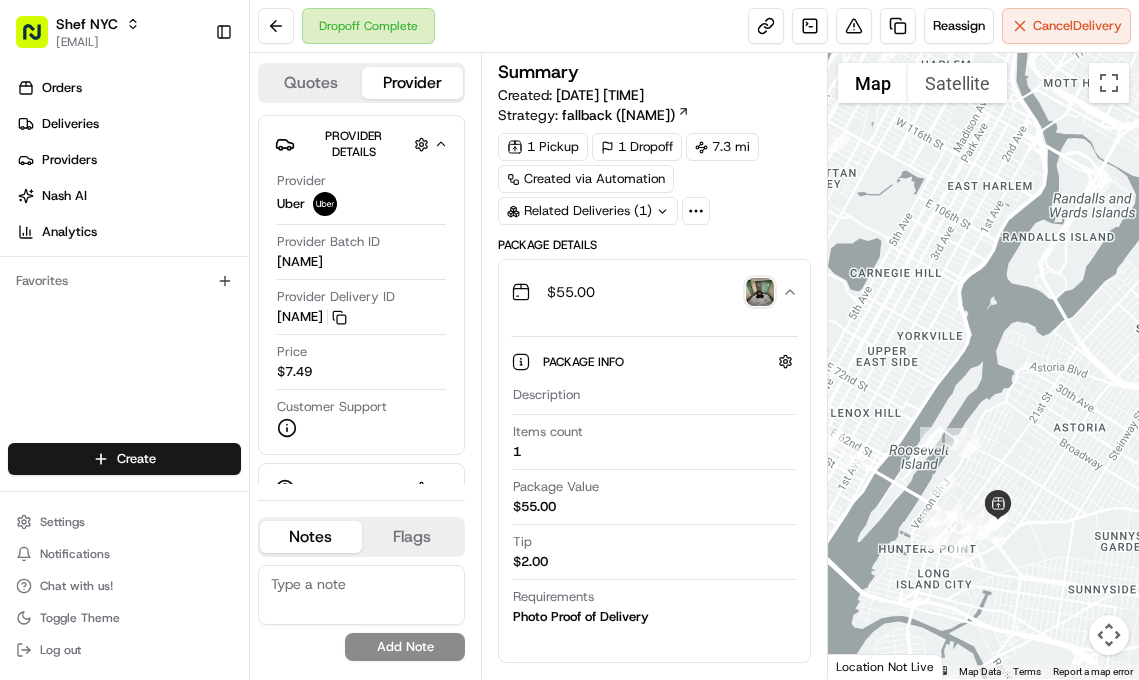 click 